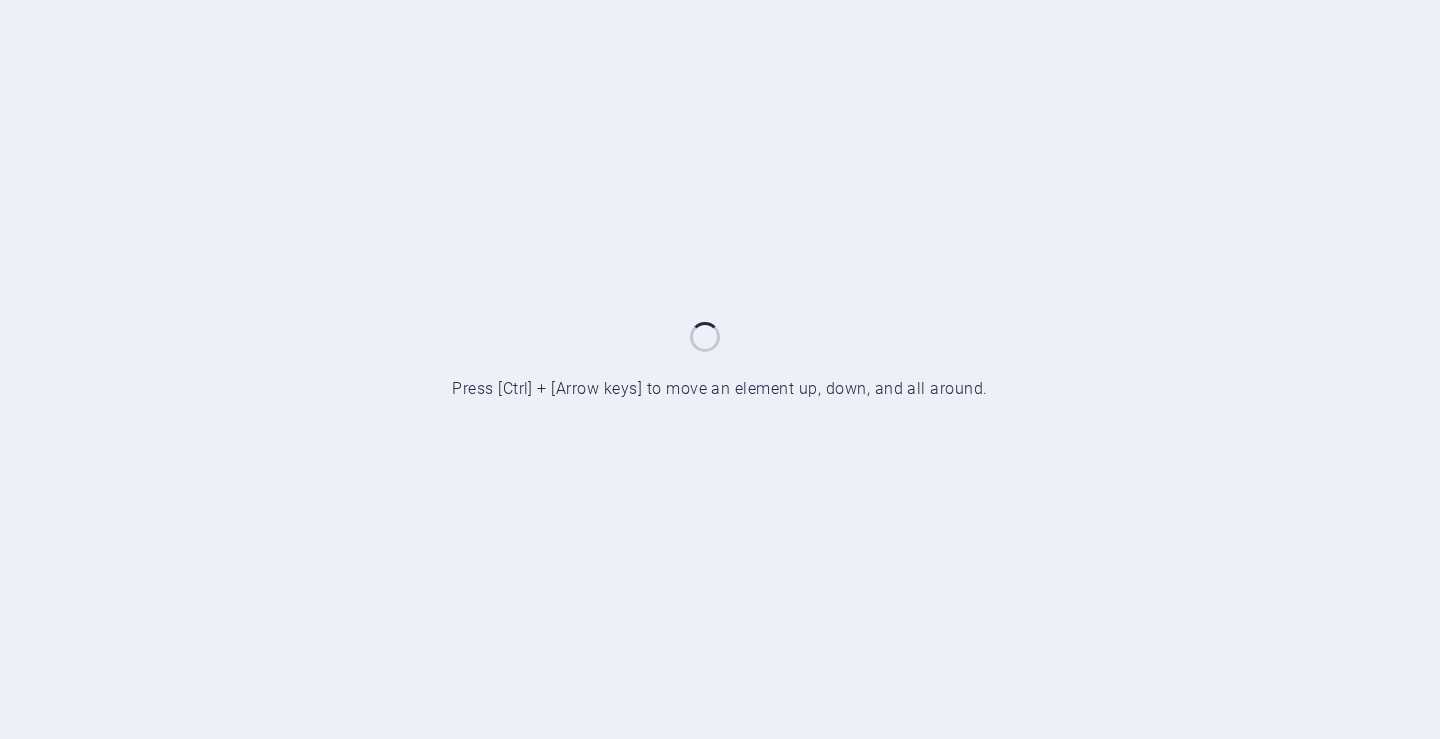 scroll, scrollTop: 0, scrollLeft: 0, axis: both 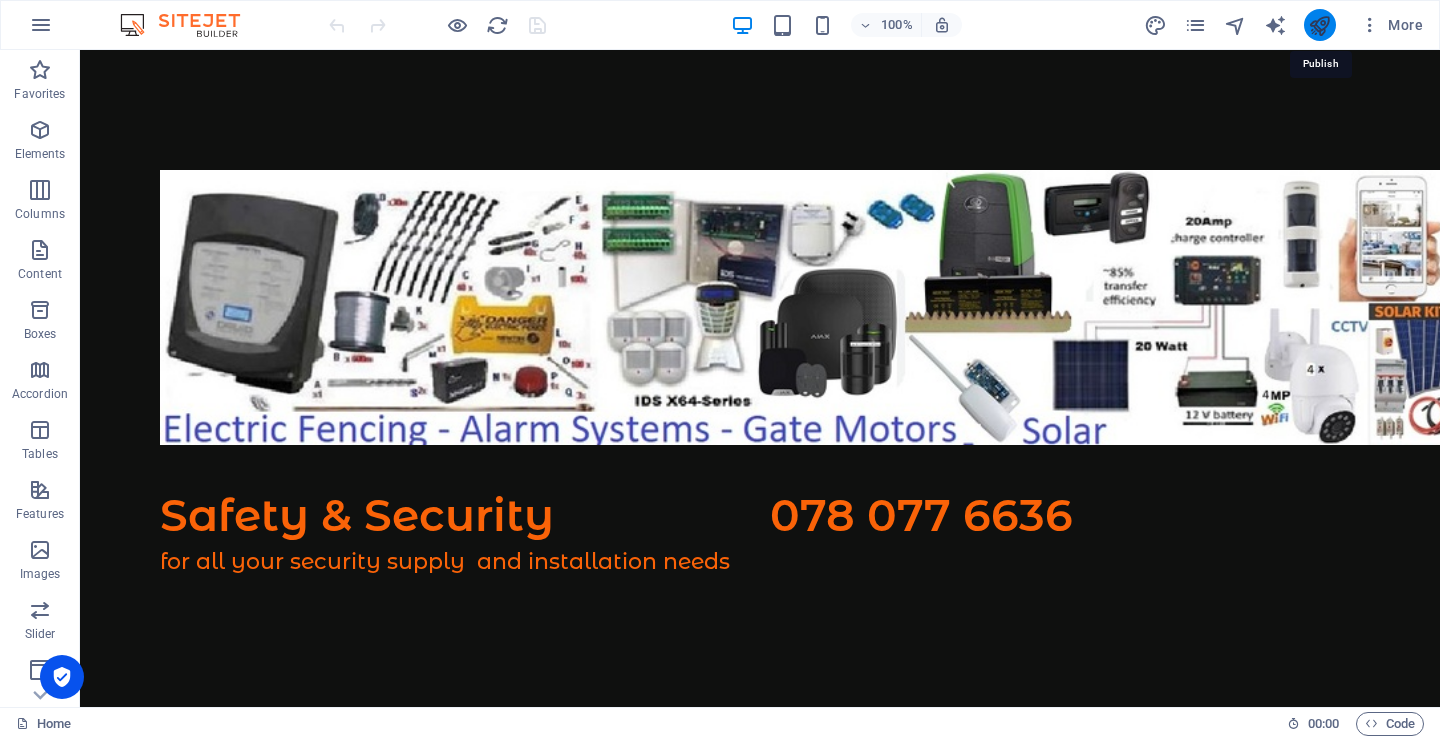 click at bounding box center [1319, 25] 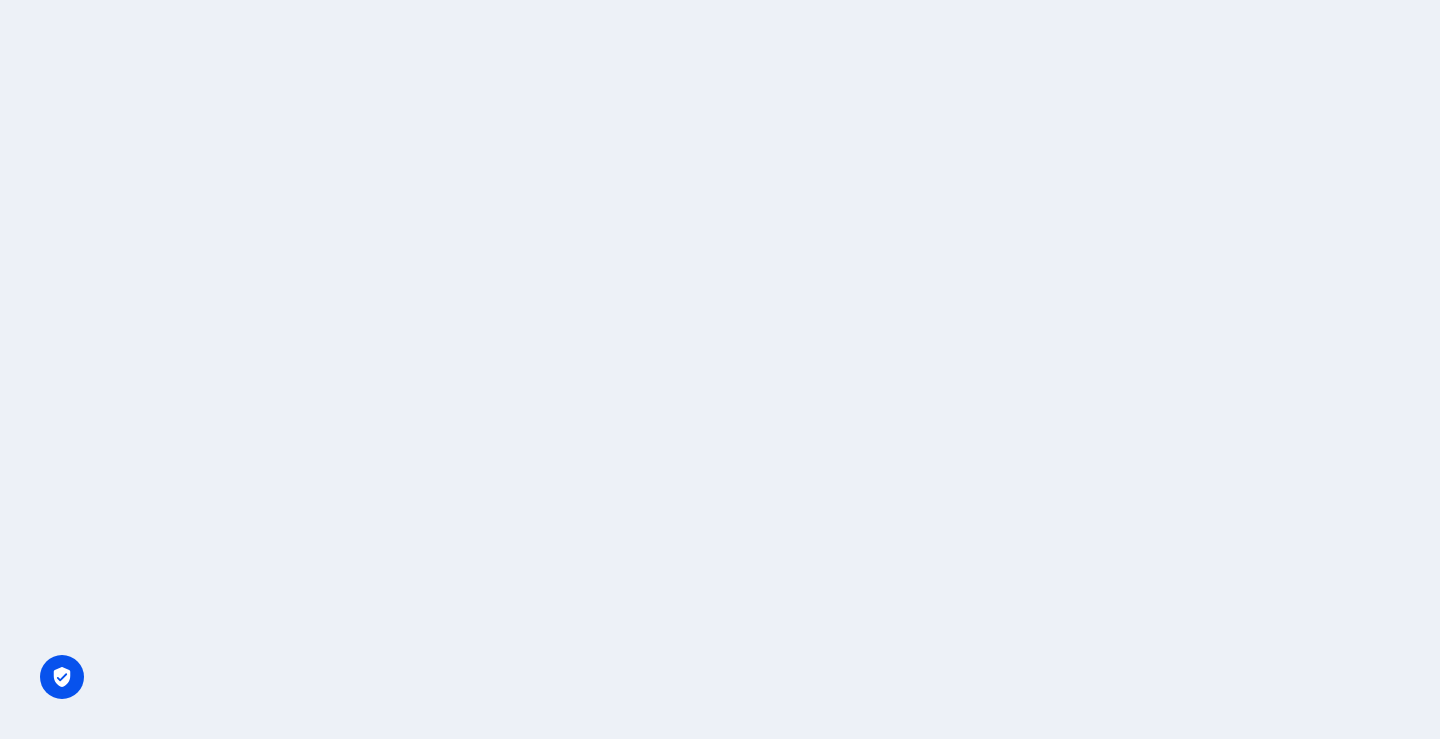 scroll, scrollTop: 0, scrollLeft: 0, axis: both 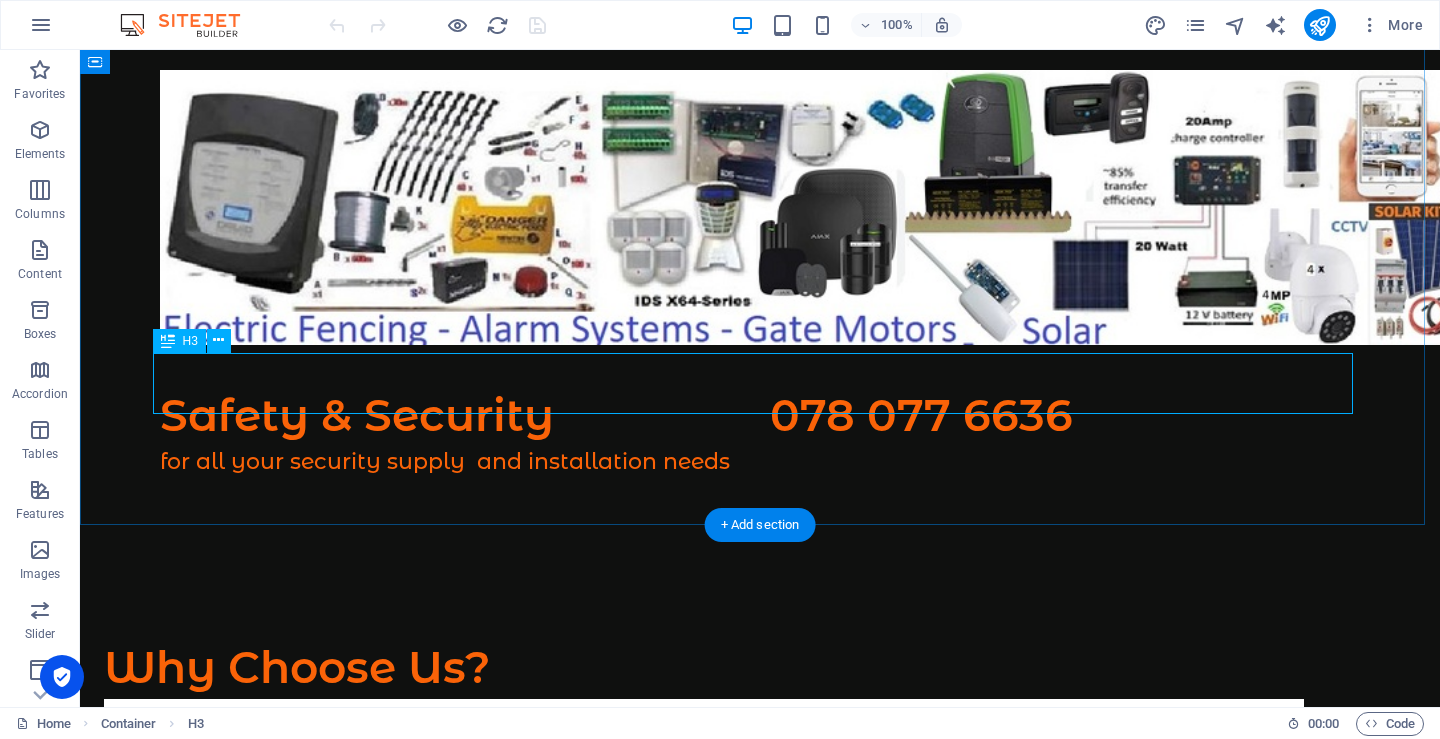 click on "Safety & Security                  078 077 6636" at bounding box center [760, 416] 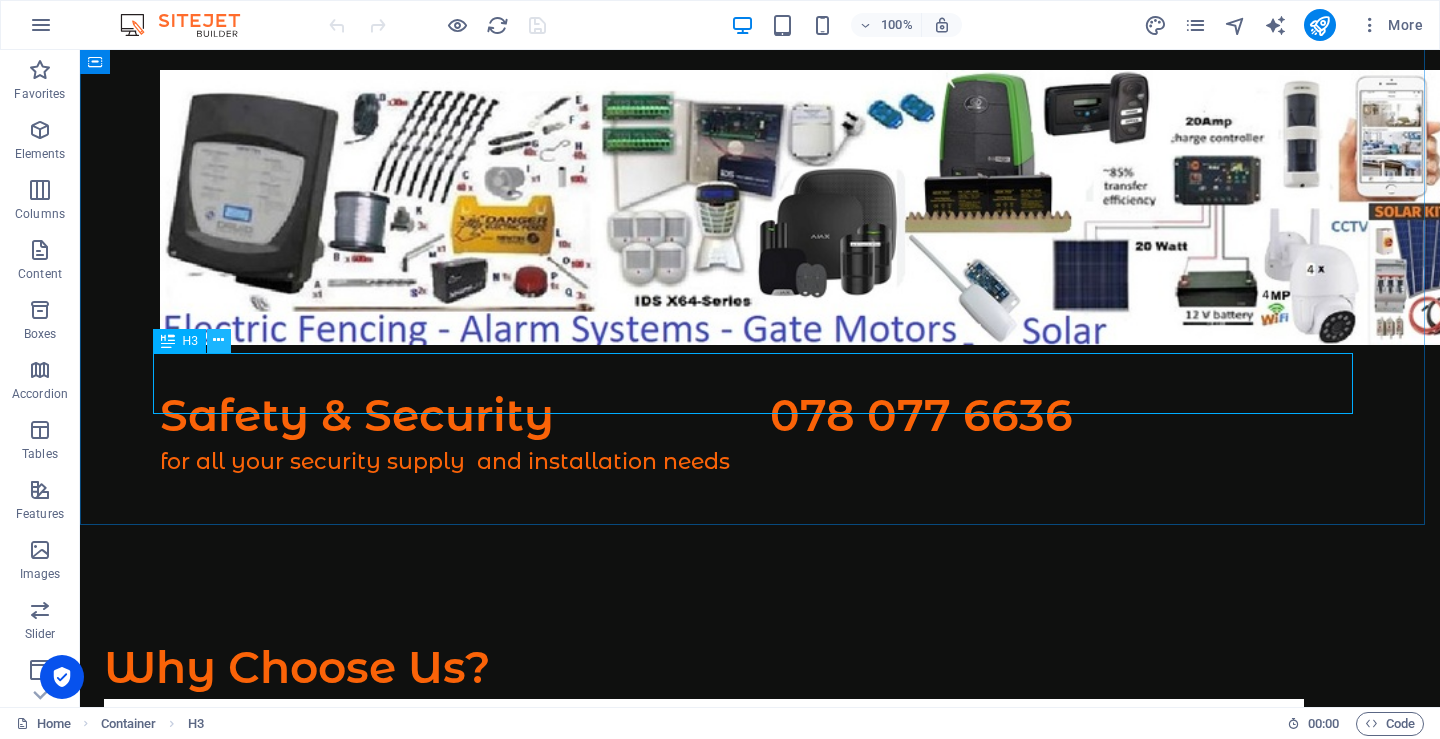 click at bounding box center [219, 341] 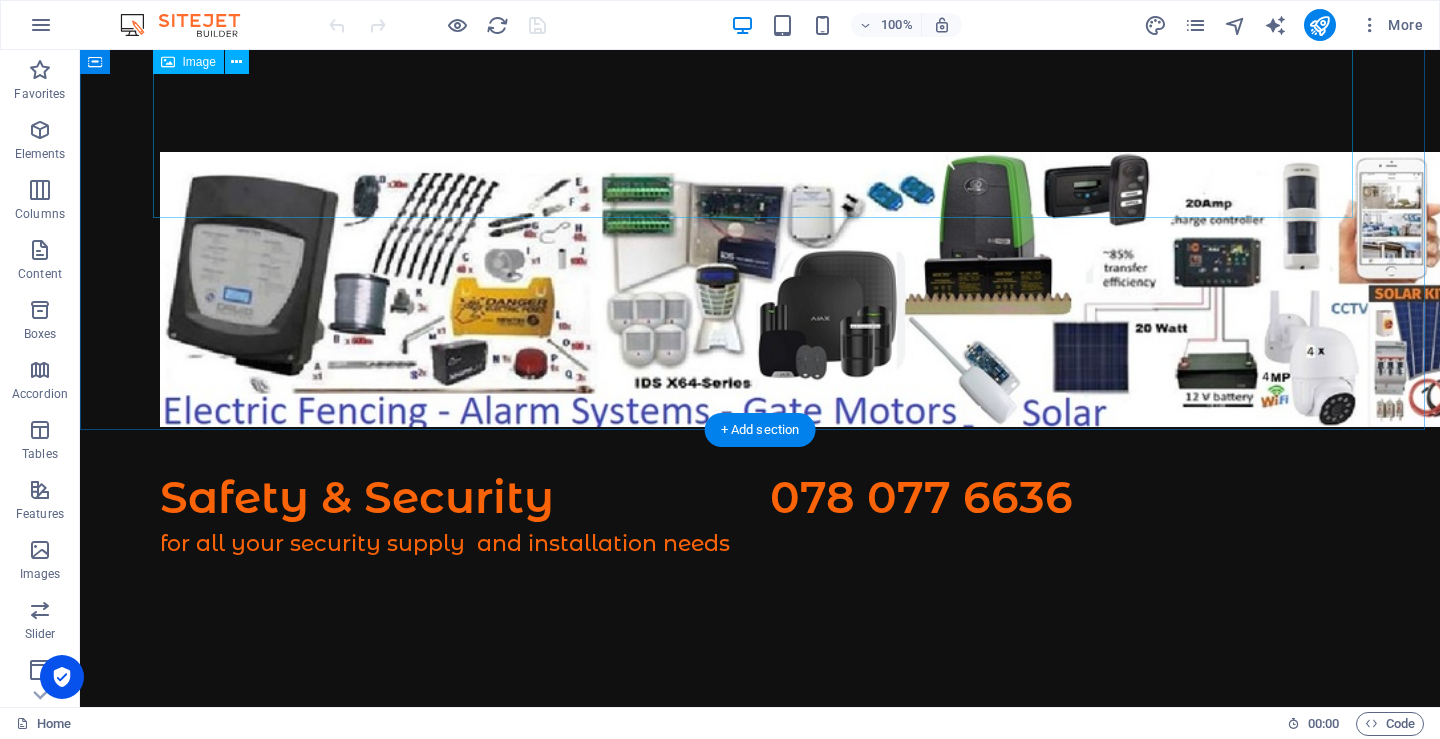 scroll, scrollTop: 0, scrollLeft: 0, axis: both 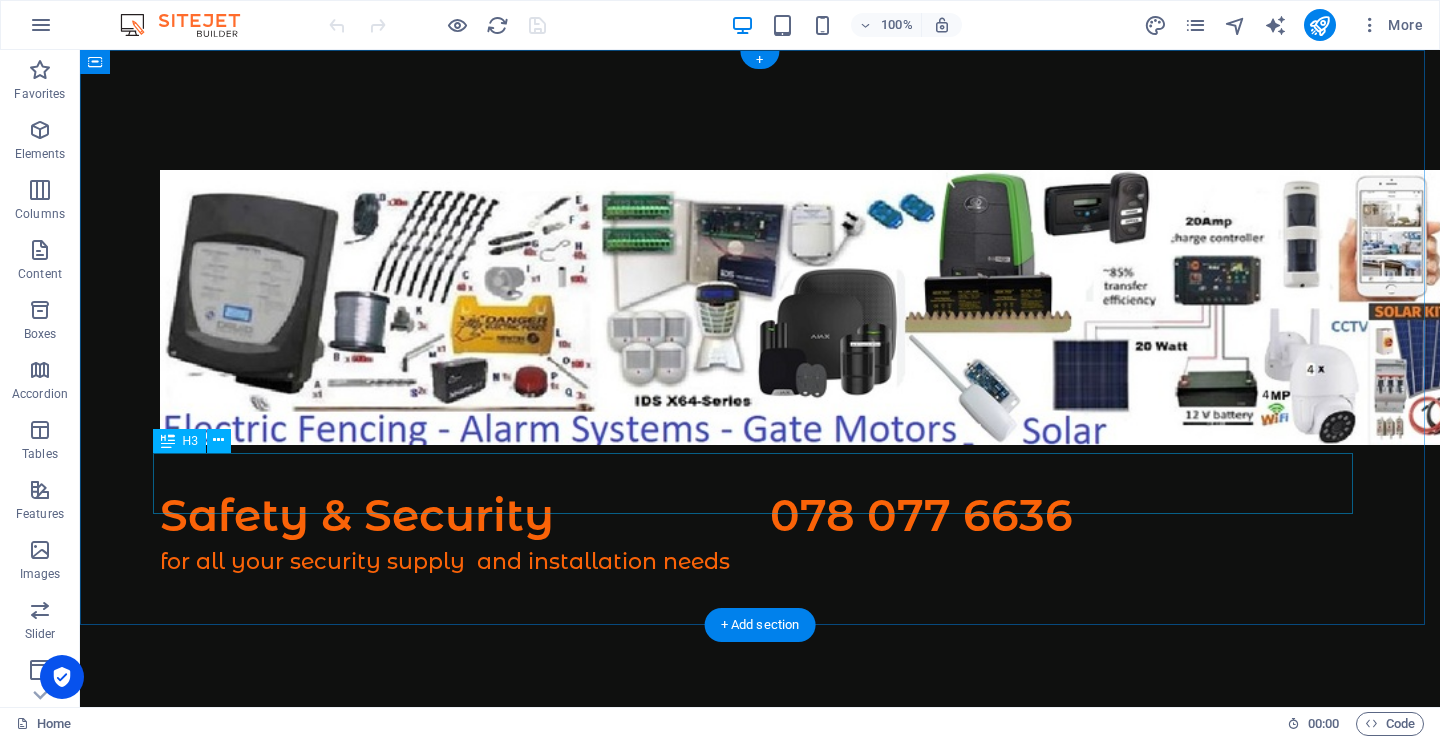 click on "Safety & Security                  078 077 6636" at bounding box center (760, 516) 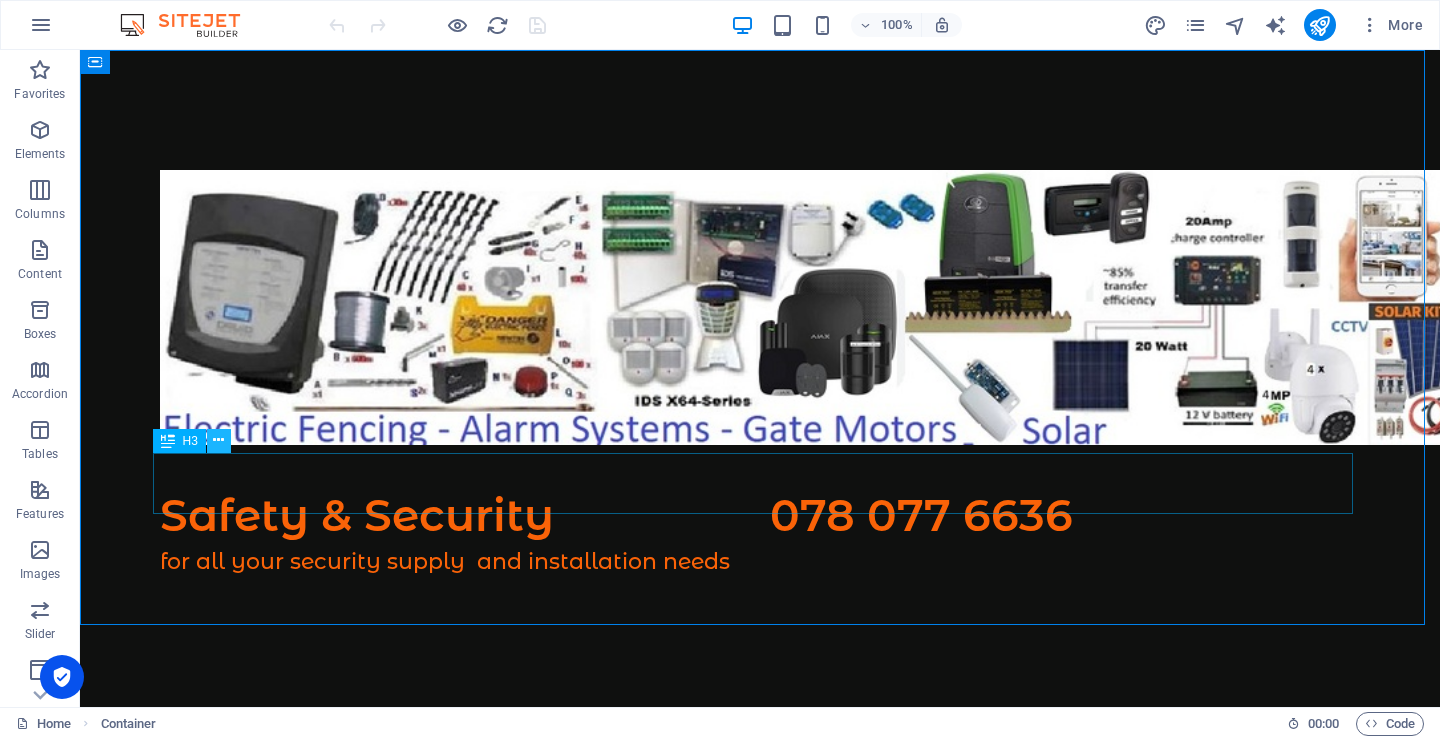 click at bounding box center (218, 440) 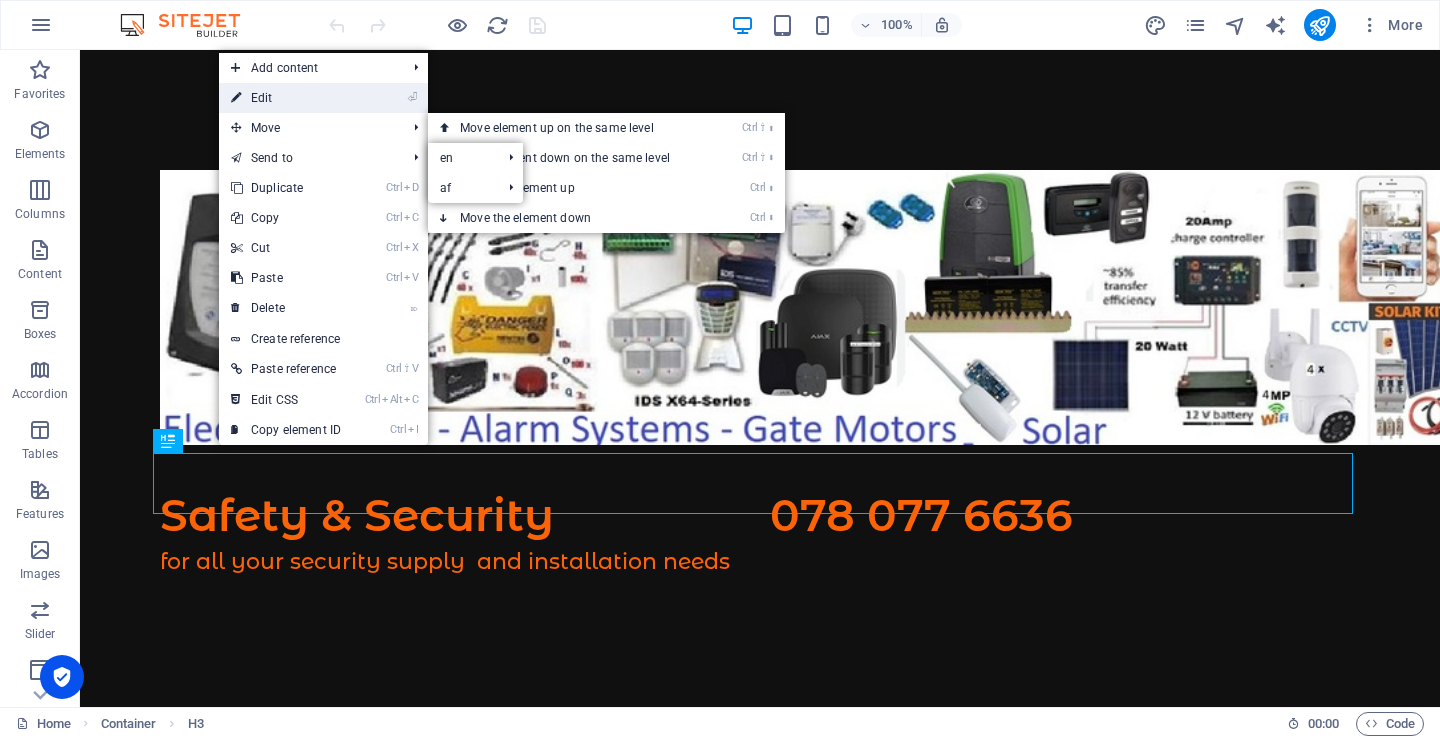 click on "⏎  Edit" at bounding box center (286, 98) 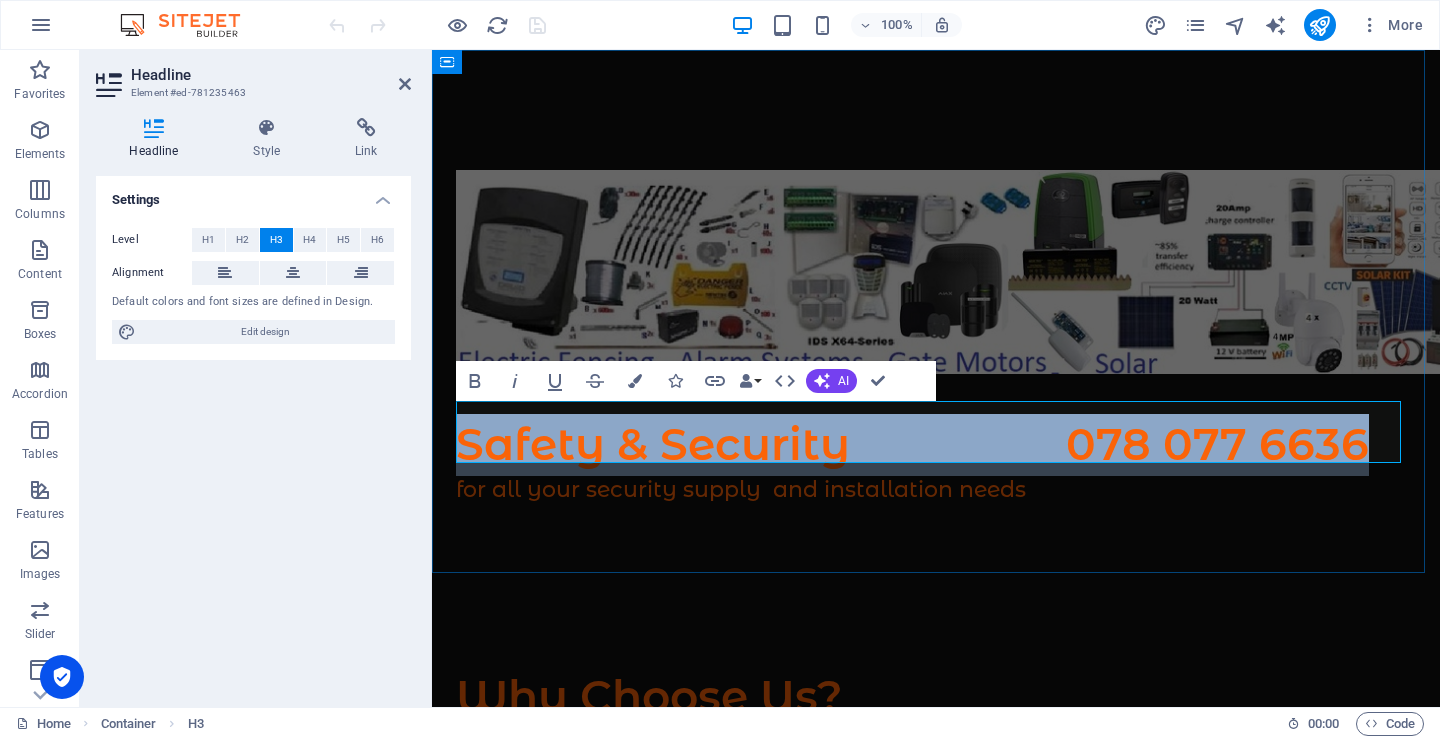 click on "Safety & Security                  078 077 6636" at bounding box center [936, 445] 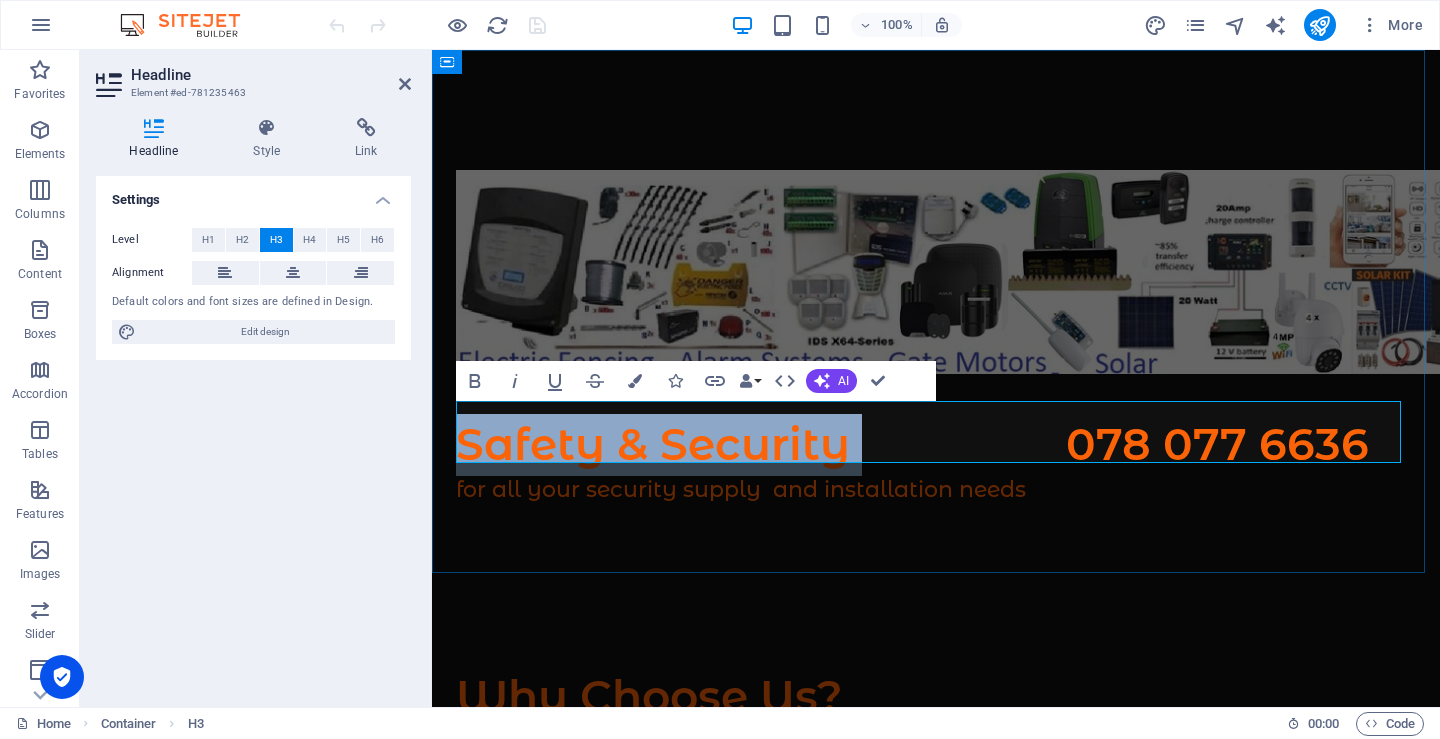 drag, startPoint x: 862, startPoint y: 431, endPoint x: 459, endPoint y: 446, distance: 403.27905 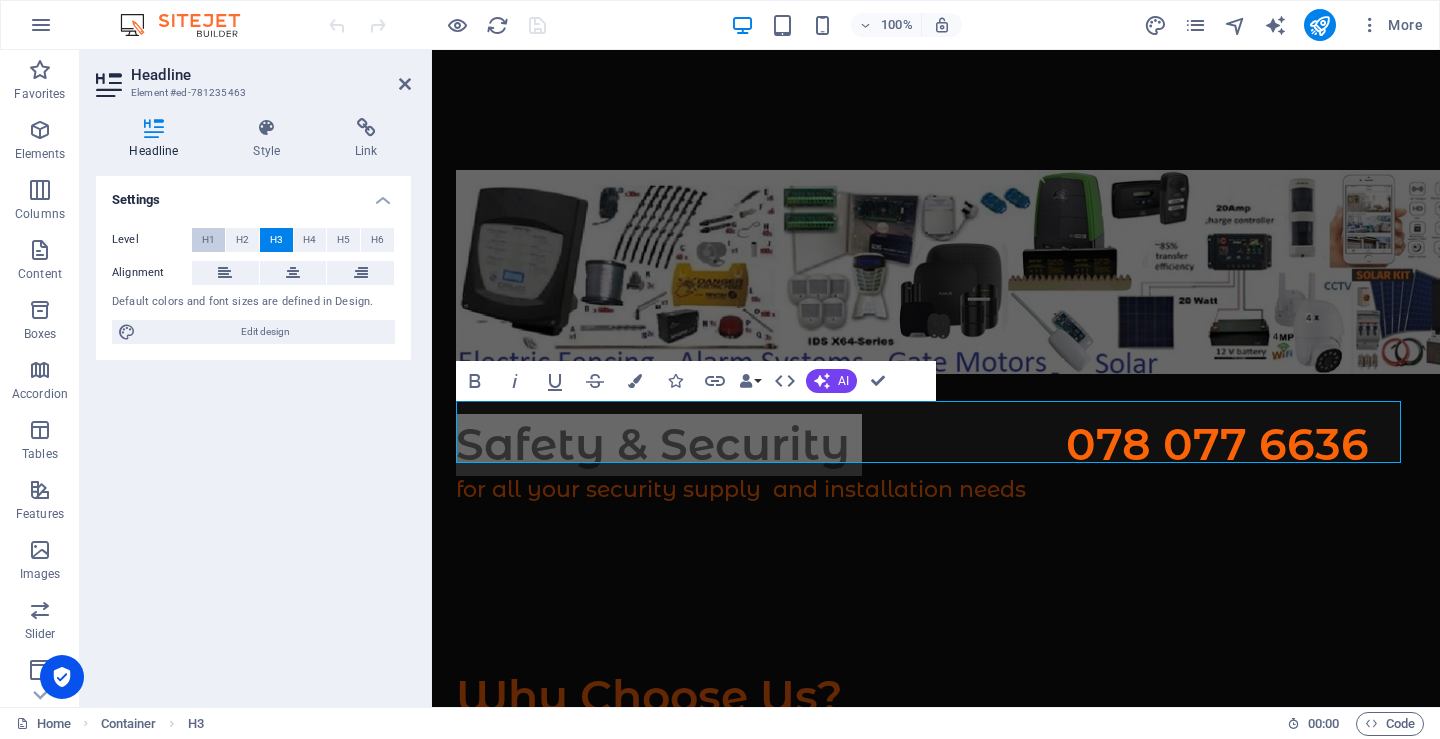 click on "H1" at bounding box center [208, 240] 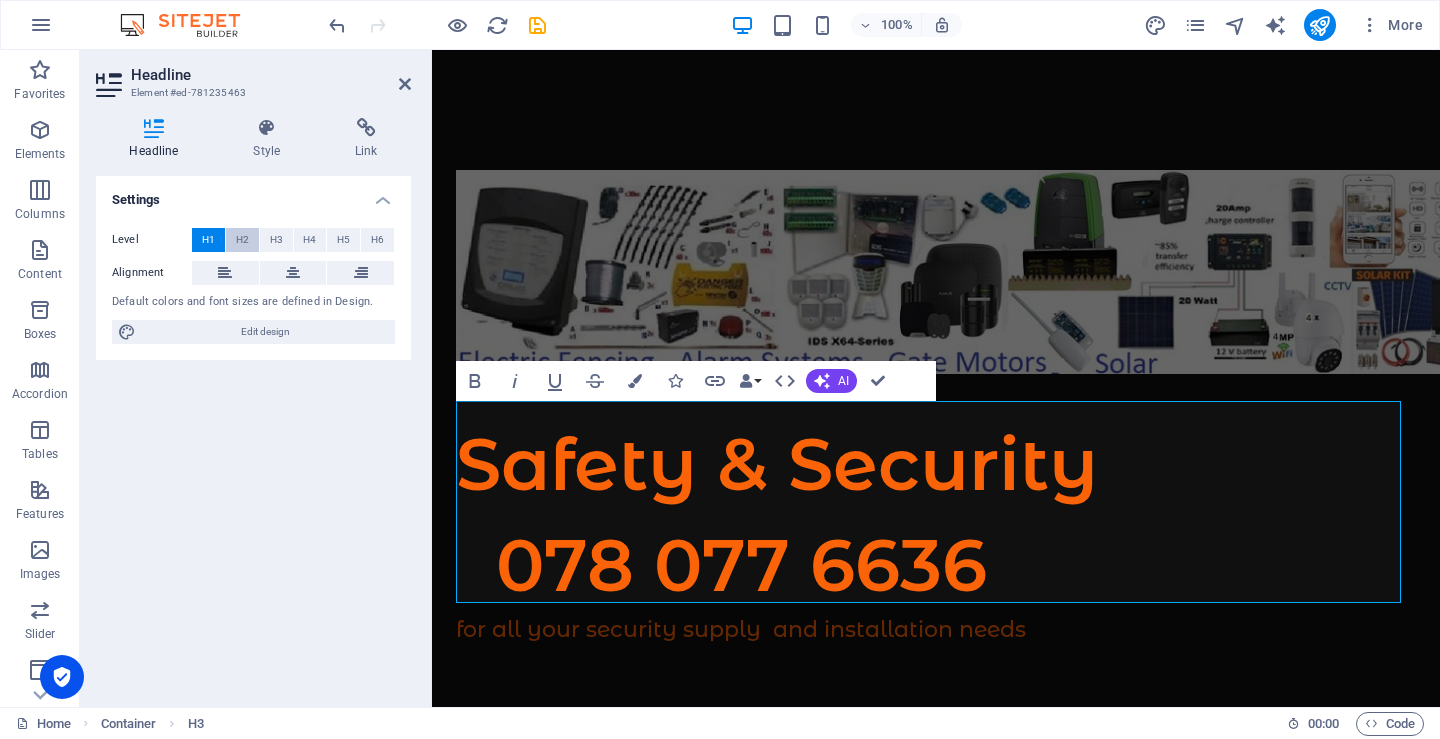 click on "H2" at bounding box center [242, 240] 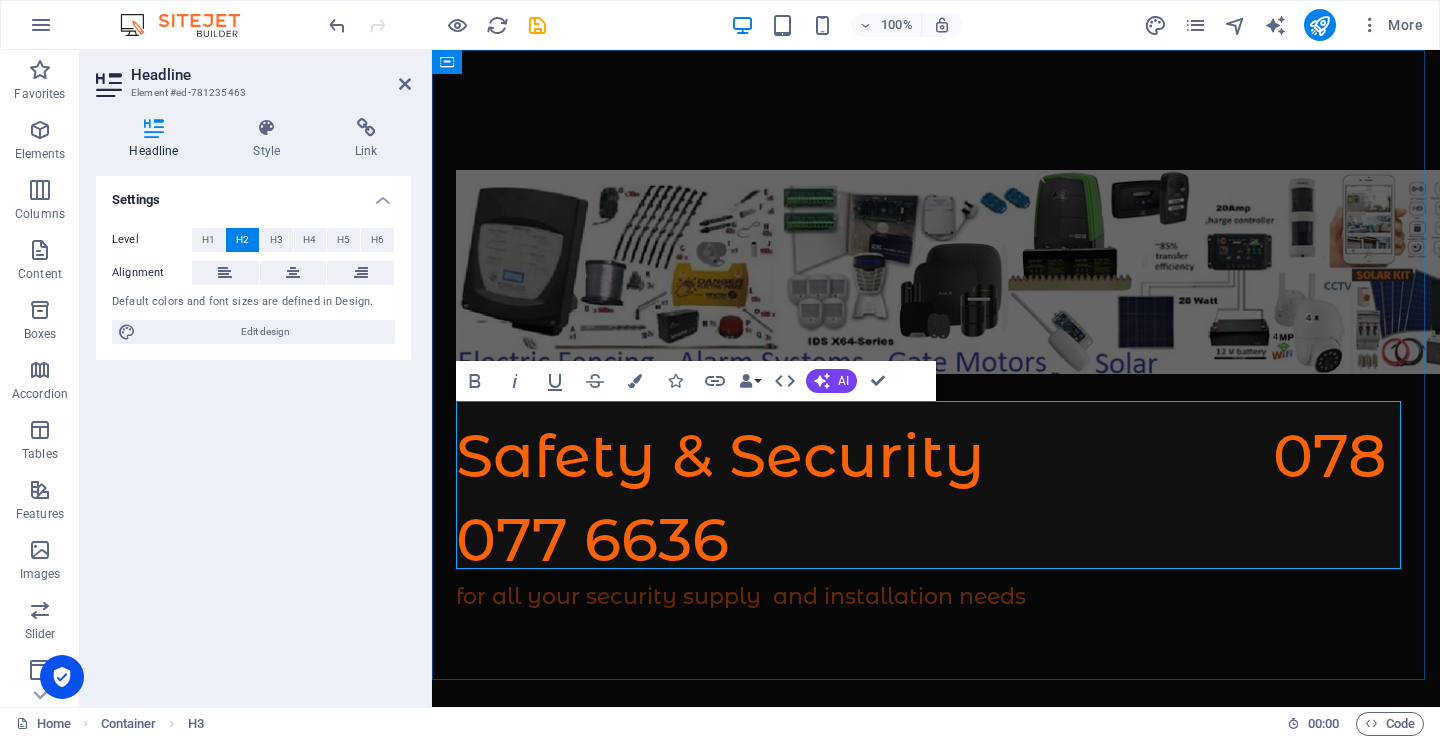 click on "Safety & Security                  078 077 6636" at bounding box center [936, 498] 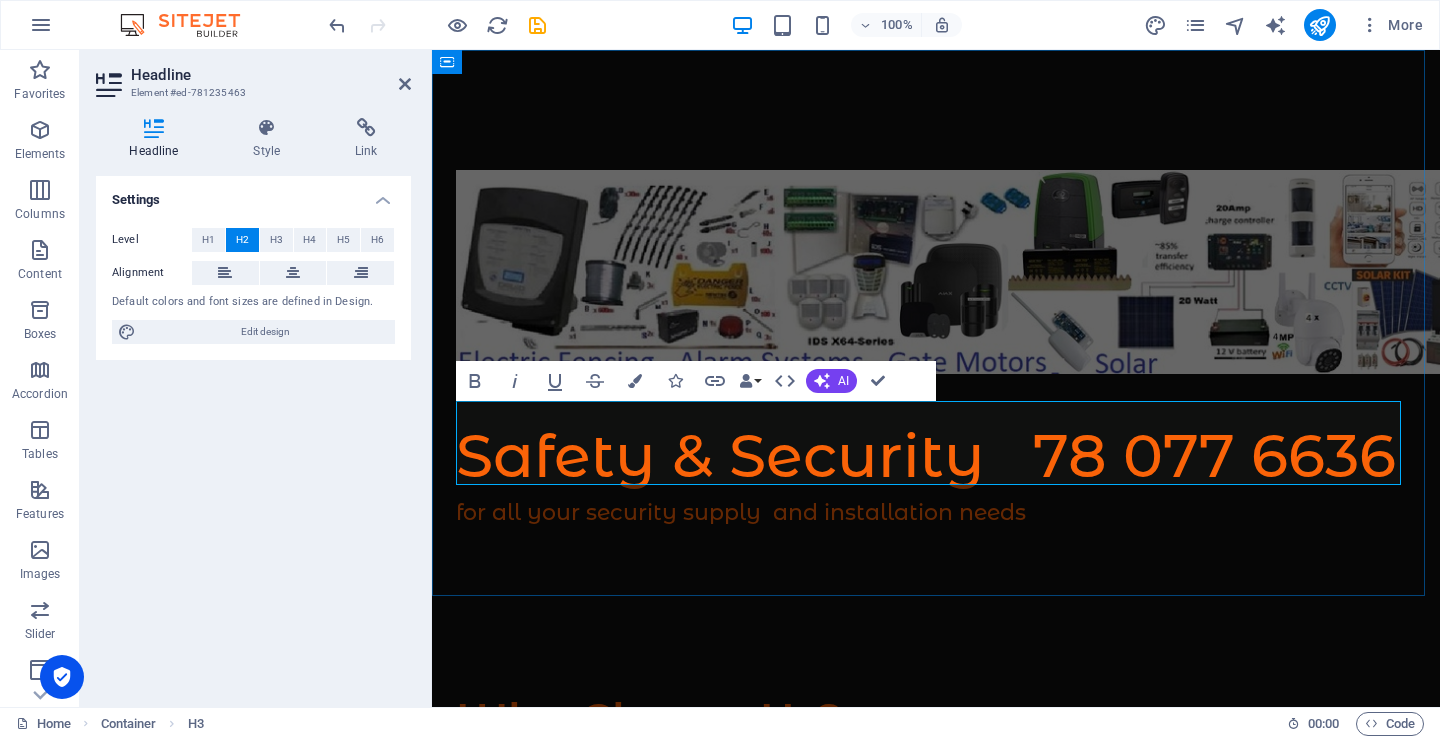 click on "Safety & Security   78 077 6636" at bounding box center (936, 456) 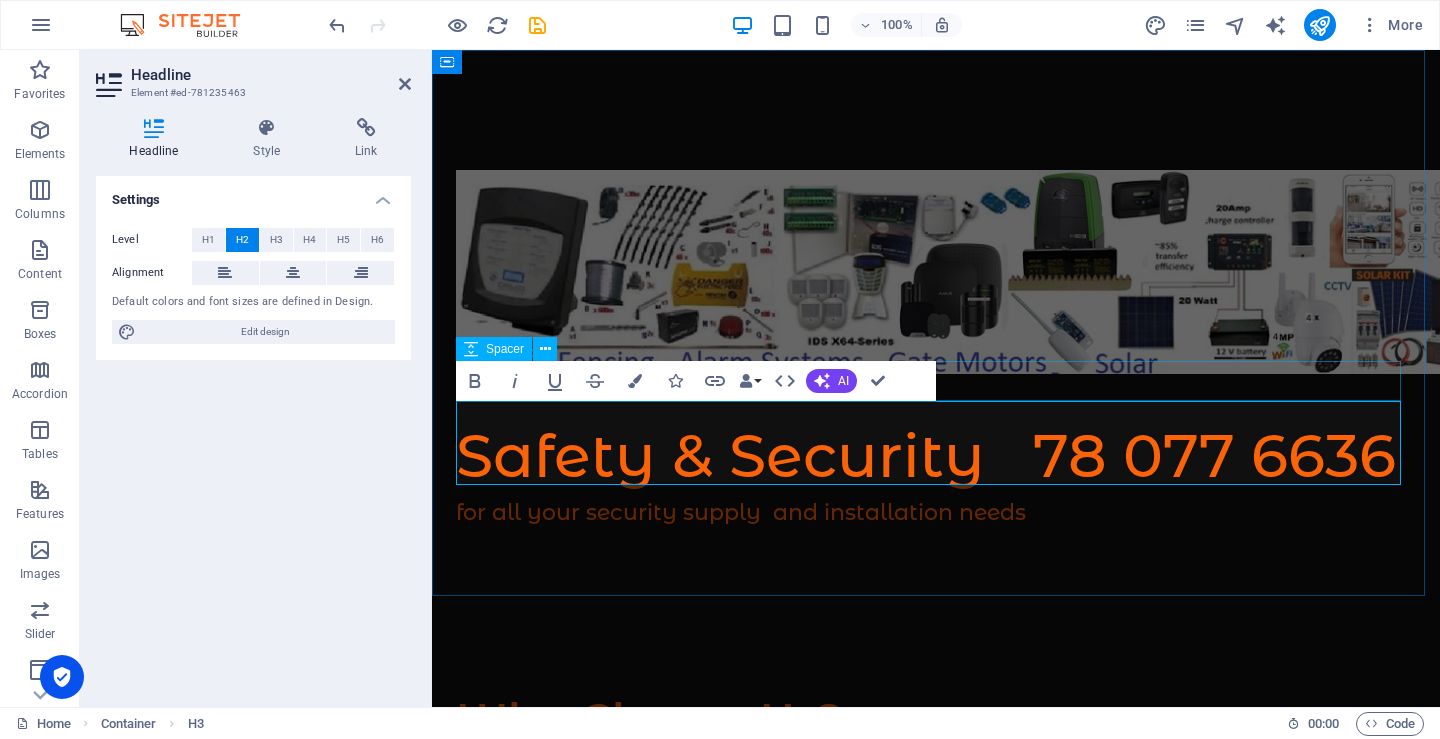type 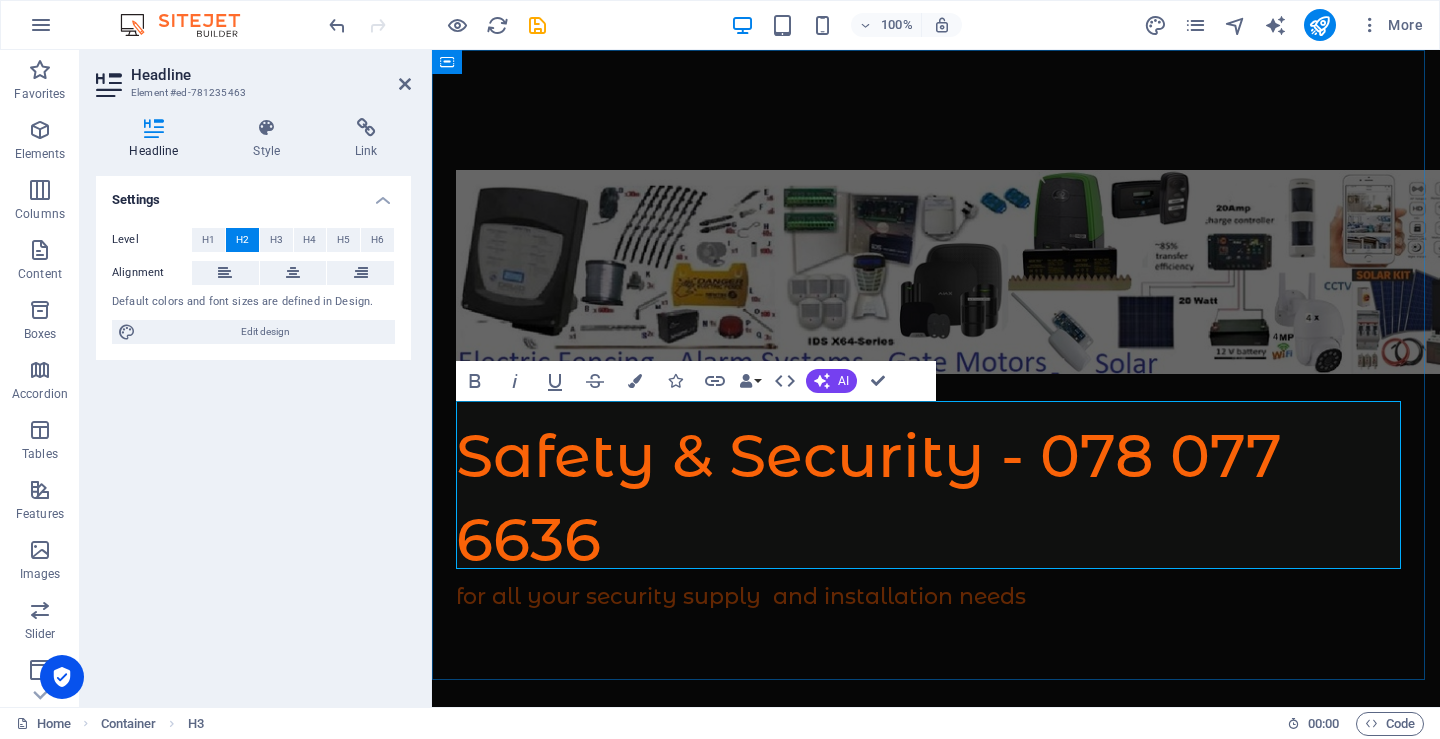click on "Safety & Security - 078 077 6636" at bounding box center [936, 498] 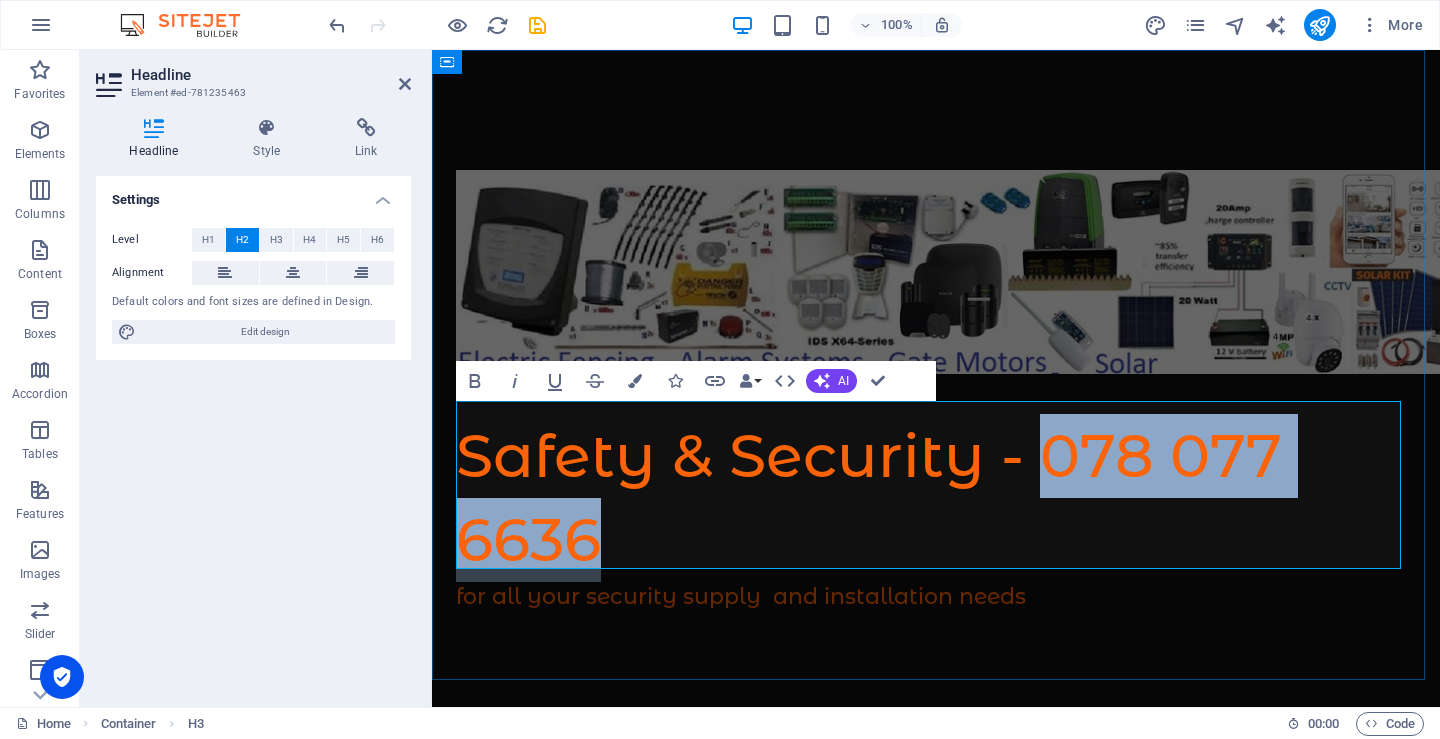 drag, startPoint x: 1040, startPoint y: 440, endPoint x: 1169, endPoint y: 501, distance: 142.69548 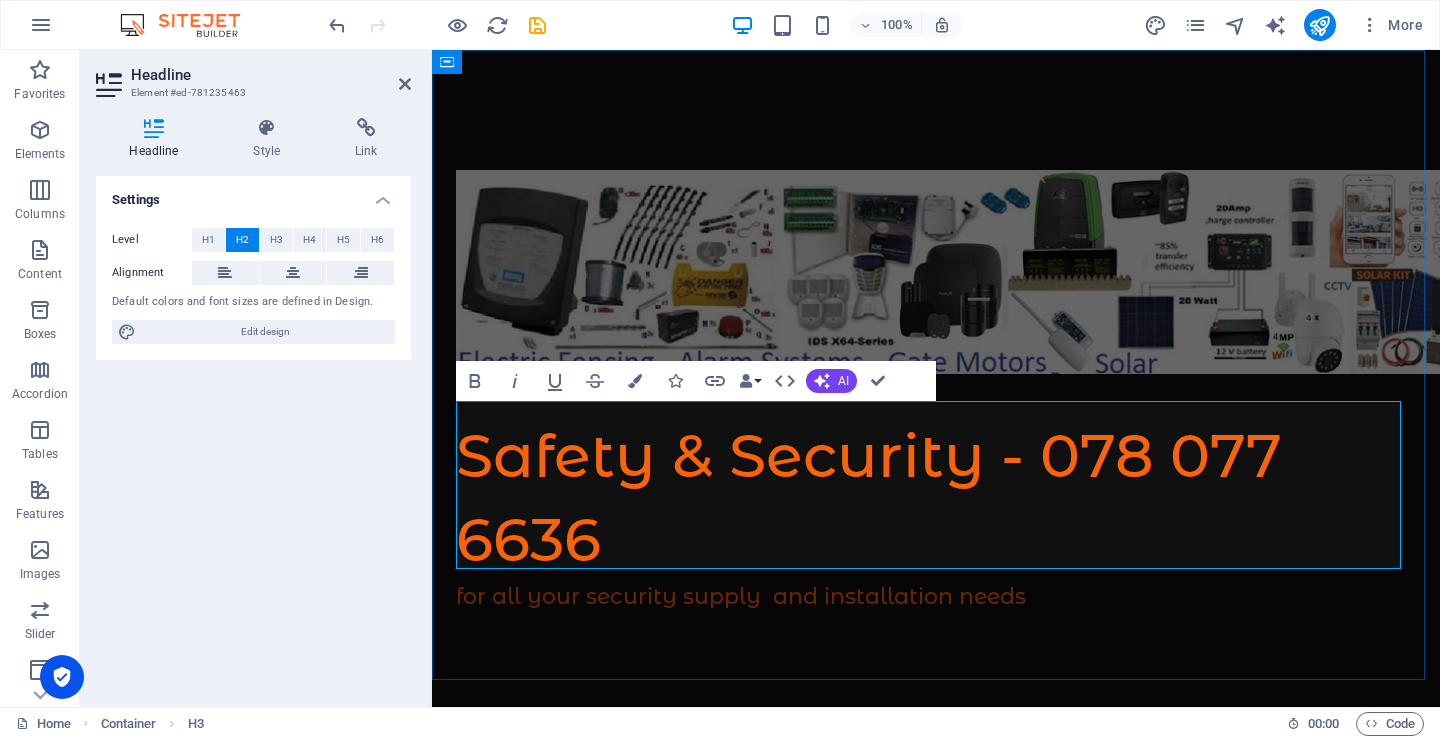 click on "Safety & Security - 078 077 6636" at bounding box center [936, 498] 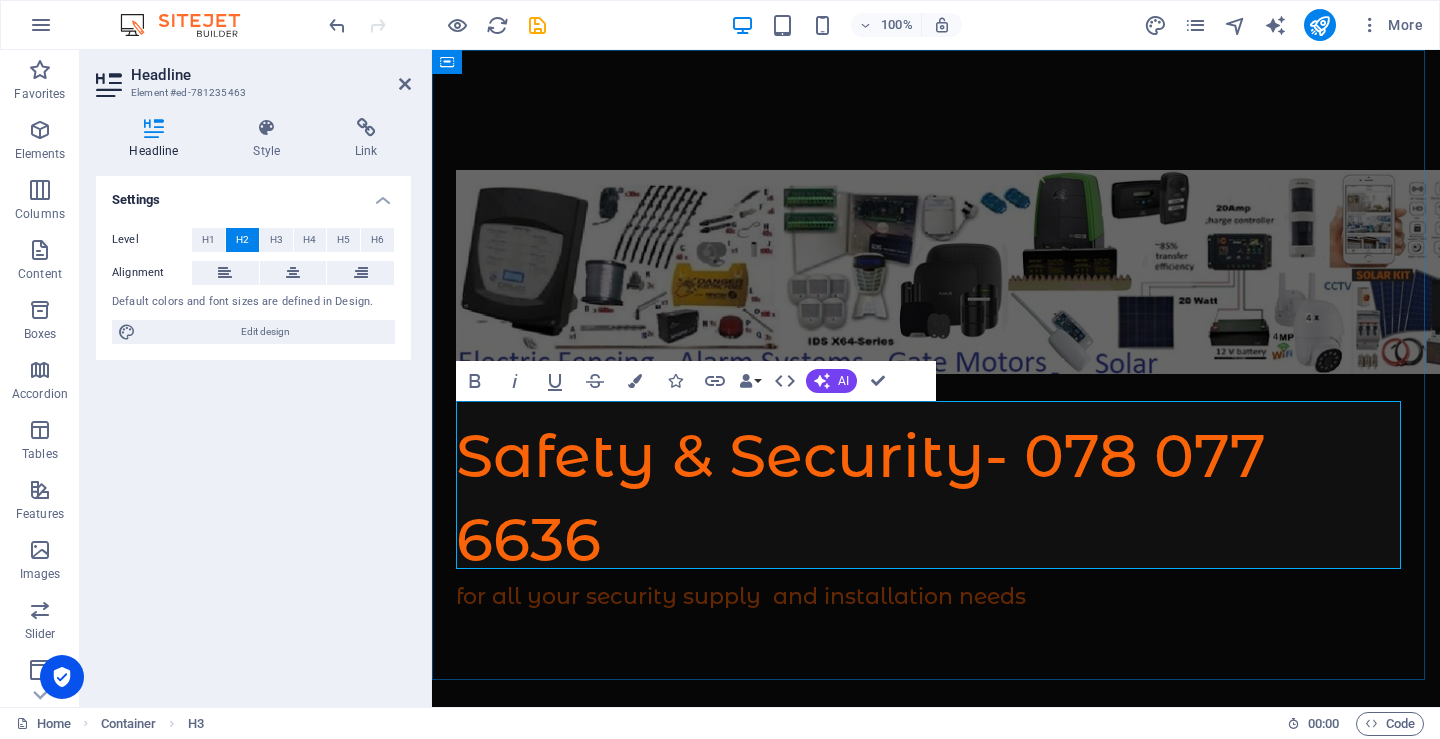 click on "Safety & Security- 078 077 6636" at bounding box center [936, 498] 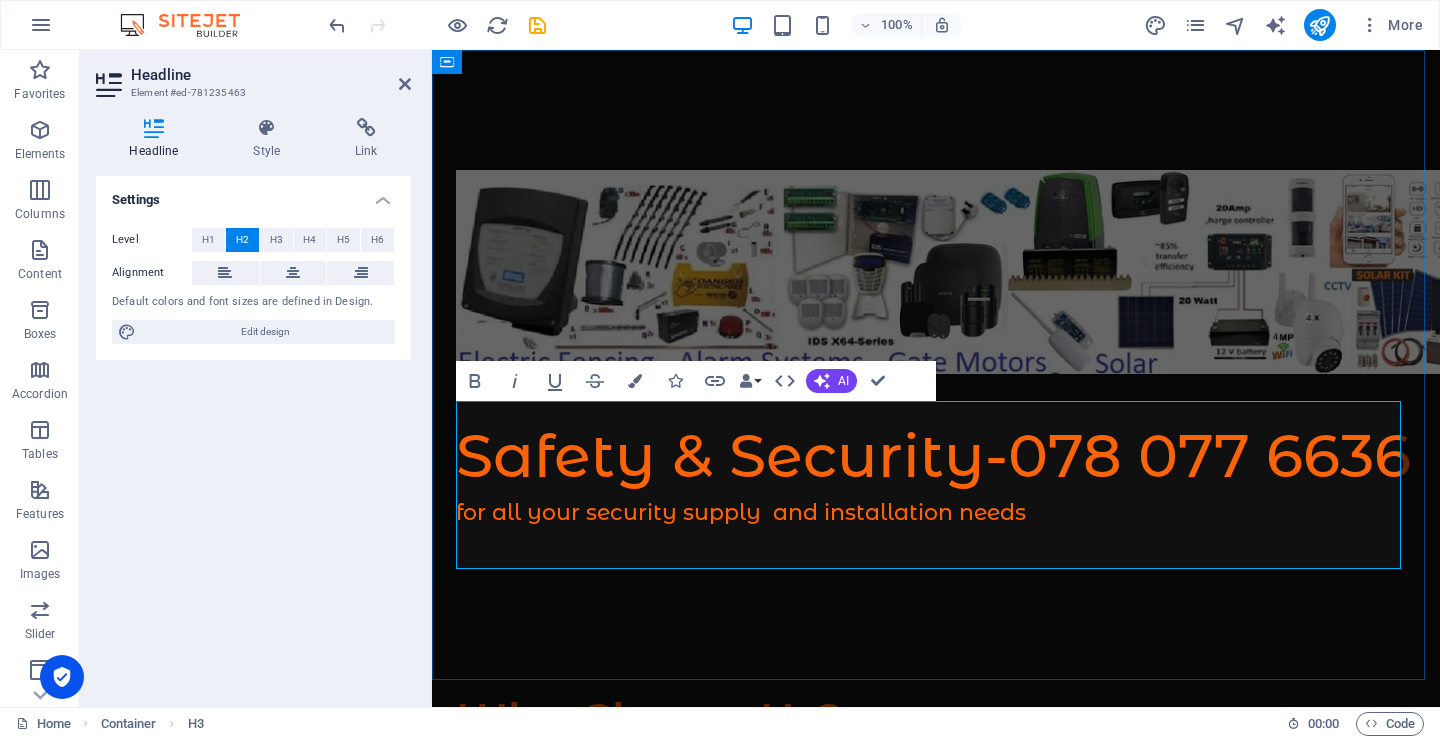 click on "Safety & Security-078 077 6636" at bounding box center [936, 456] 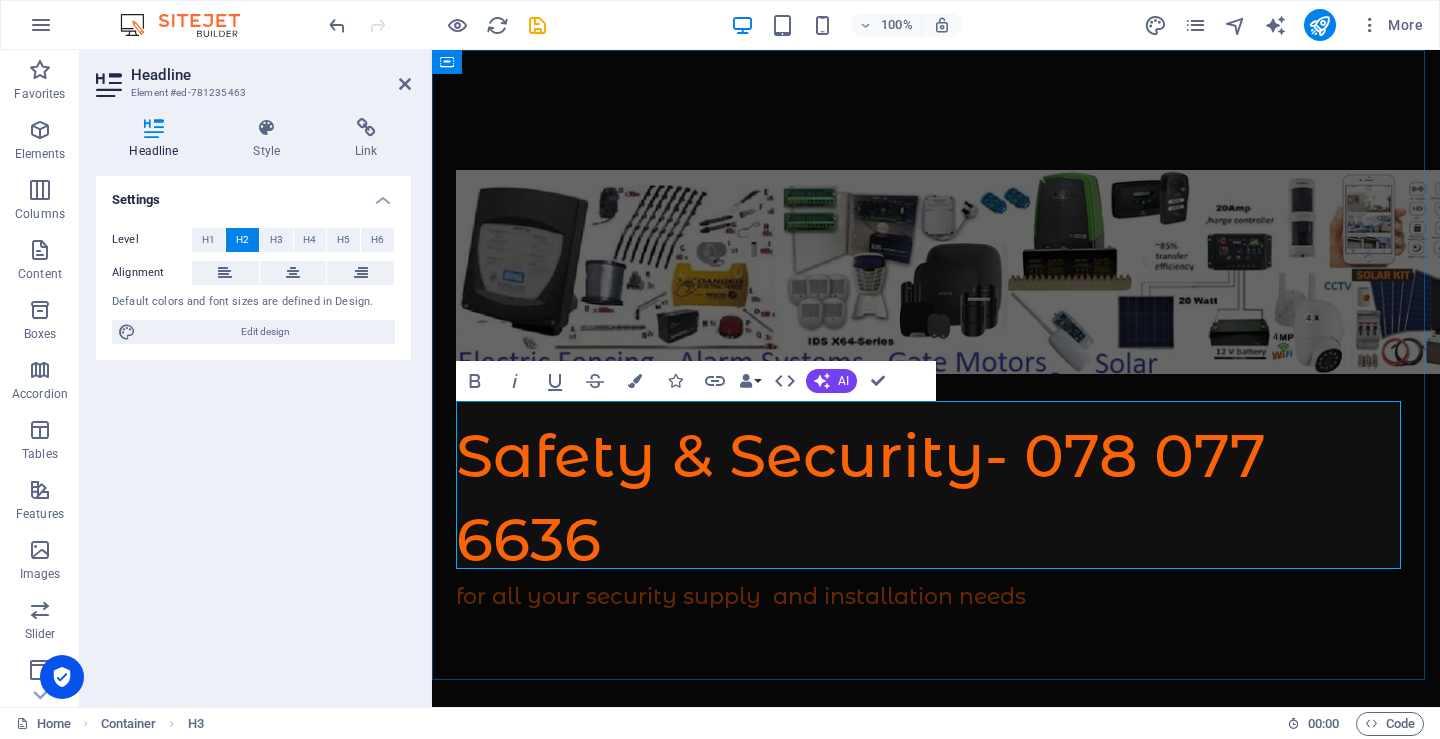 click on "Safety & Security- 078 077 6636" at bounding box center [936, 498] 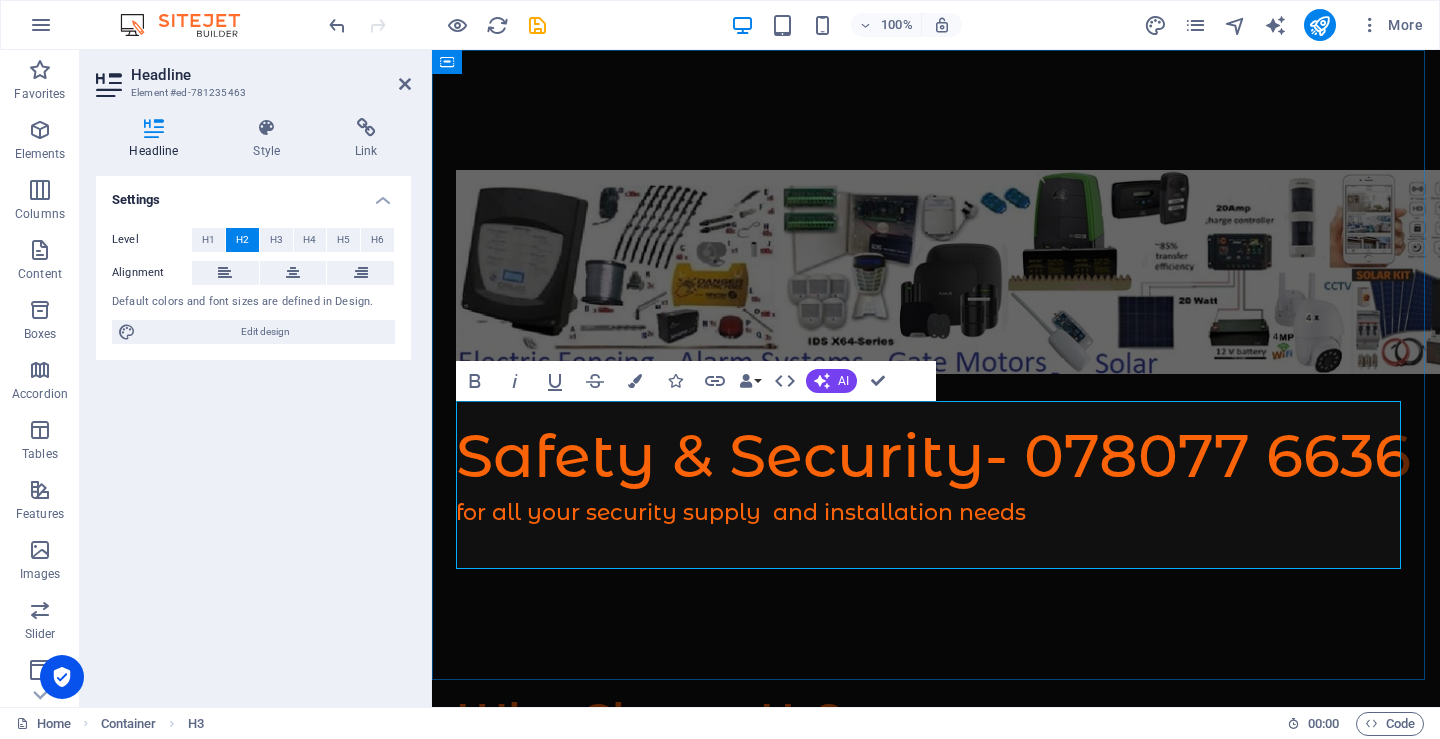 click on "Safety & Security- 078077 6636" at bounding box center [936, 456] 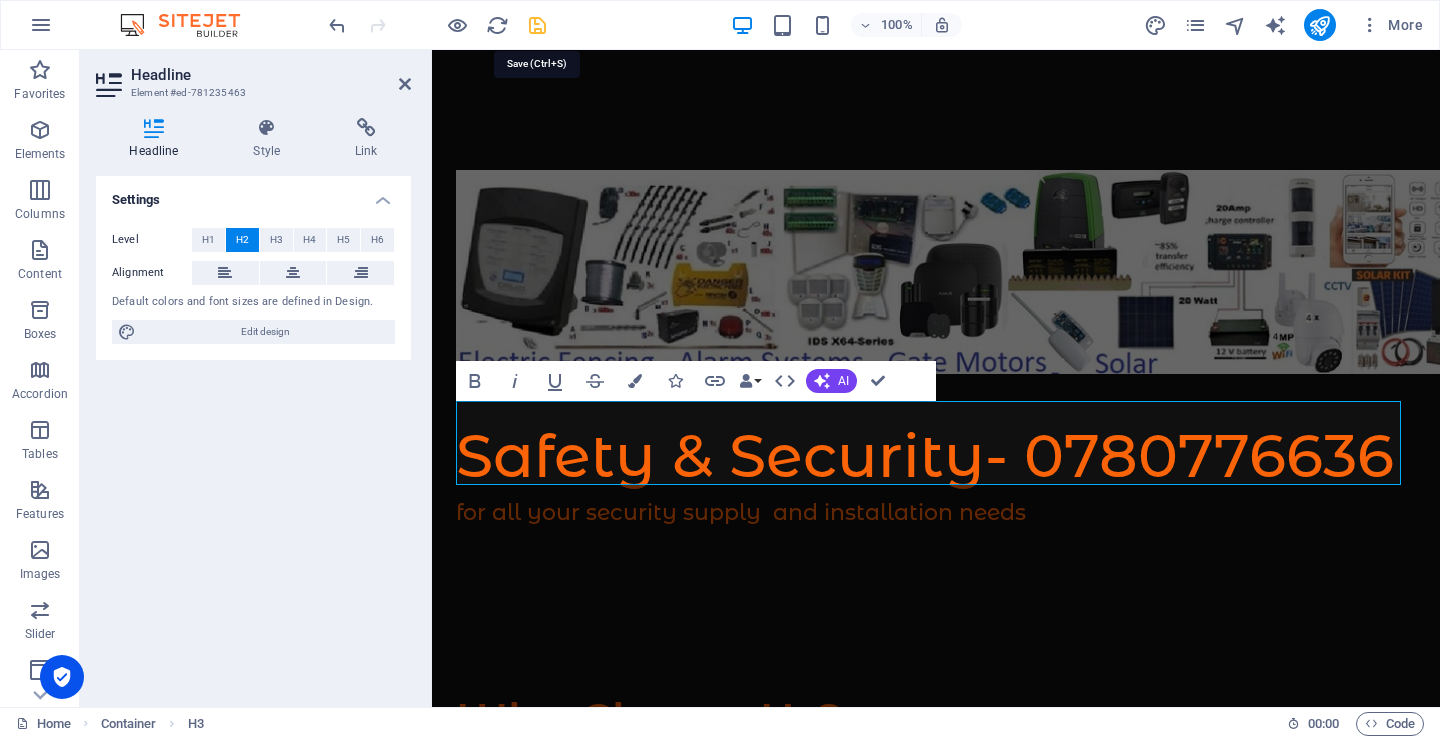 click at bounding box center [537, 25] 